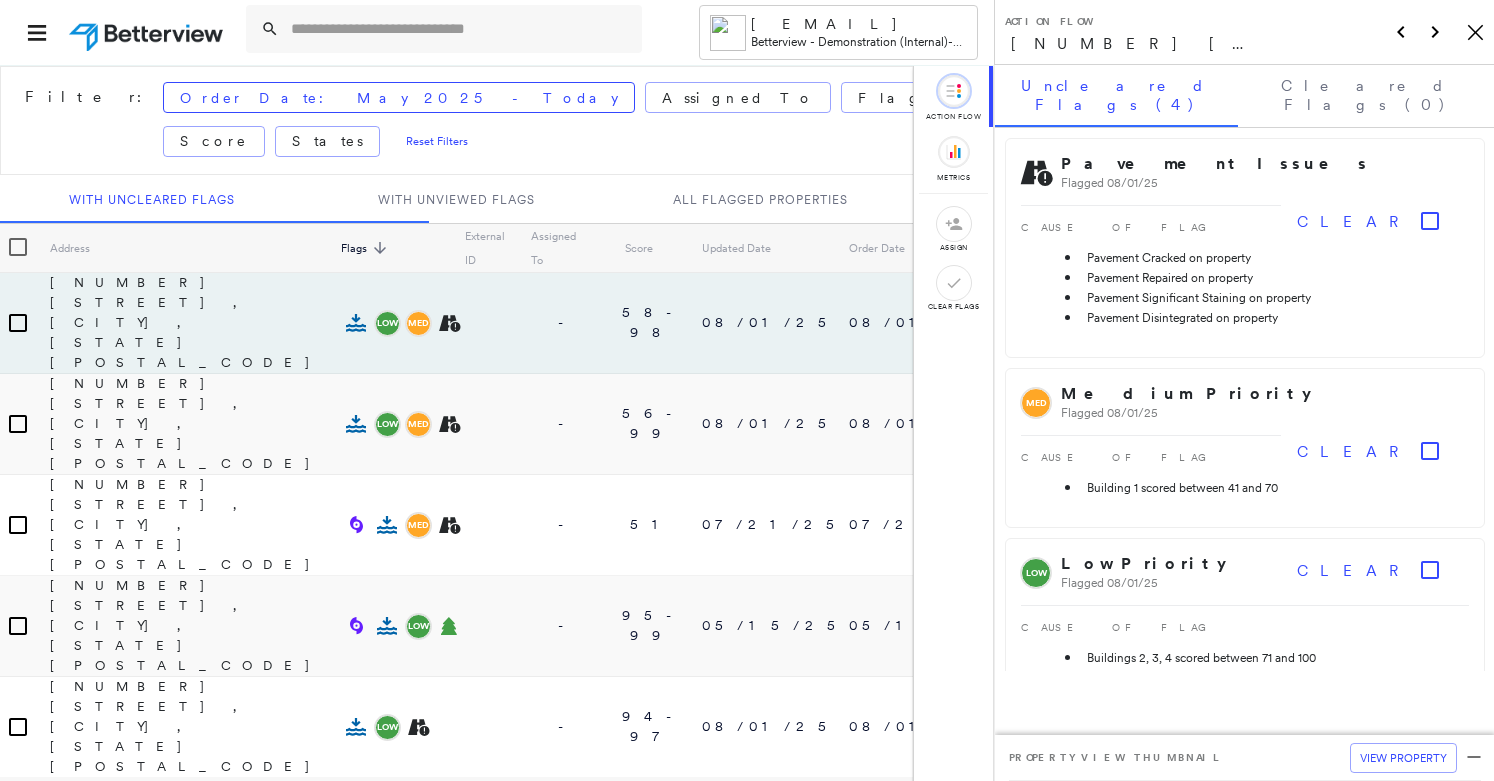 scroll, scrollTop: 0, scrollLeft: 0, axis: both 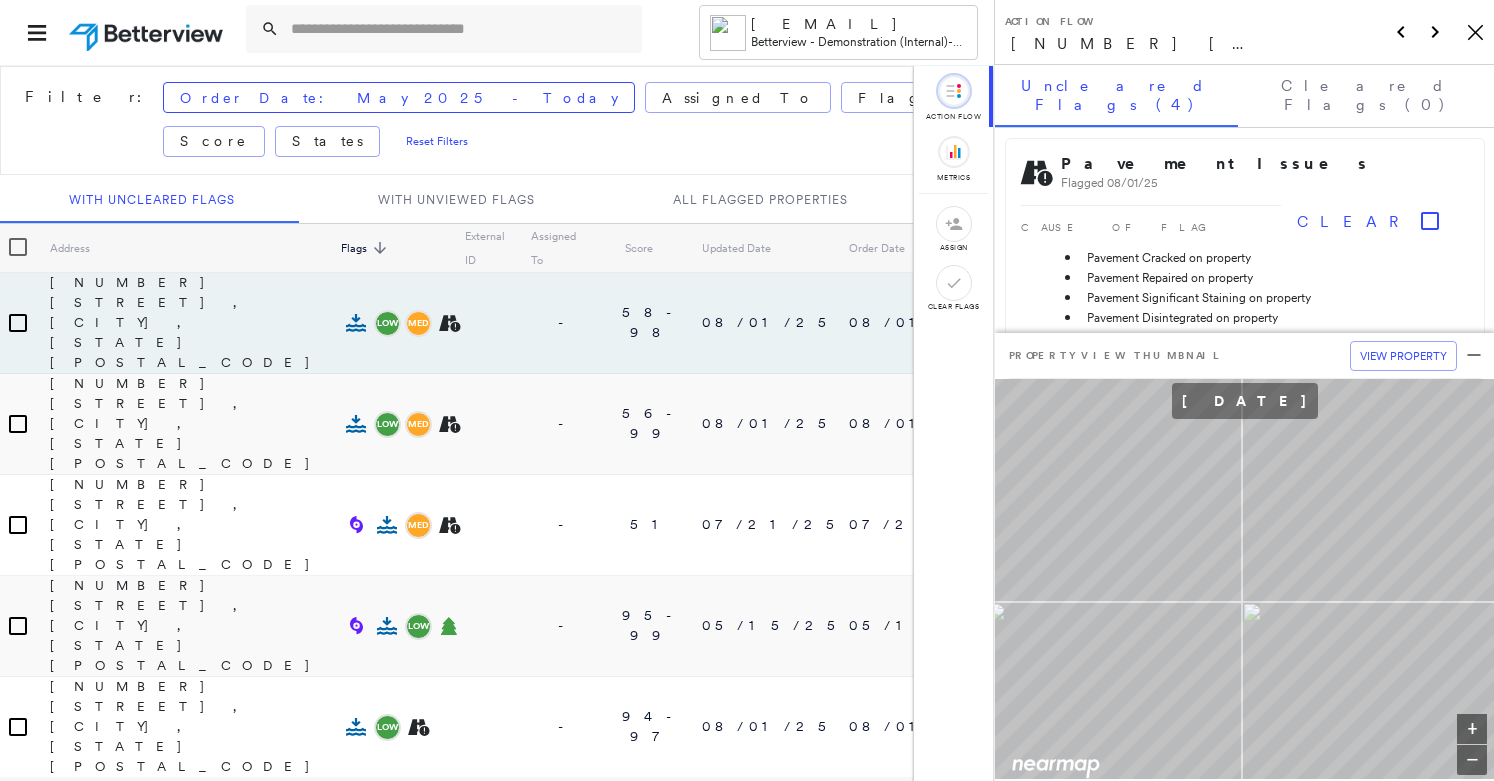 click on "Action Flow 22786 U.S. 12, Edwardsburg, MI 49112 Icon_Closemodal" at bounding box center [1244, 32] 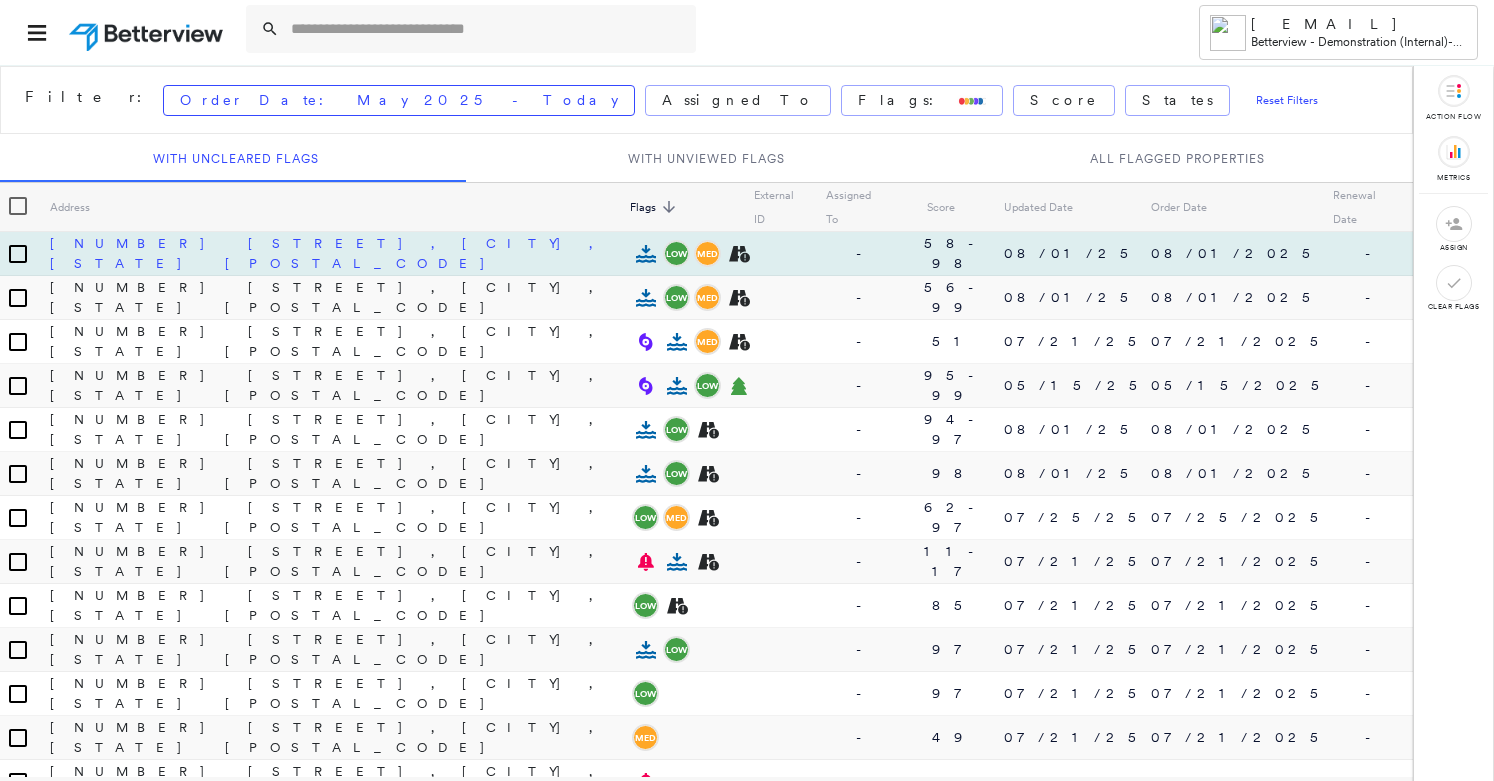 click on "22786 U.S. 12, Edwardsburg, MI 49112" at bounding box center [327, 253] 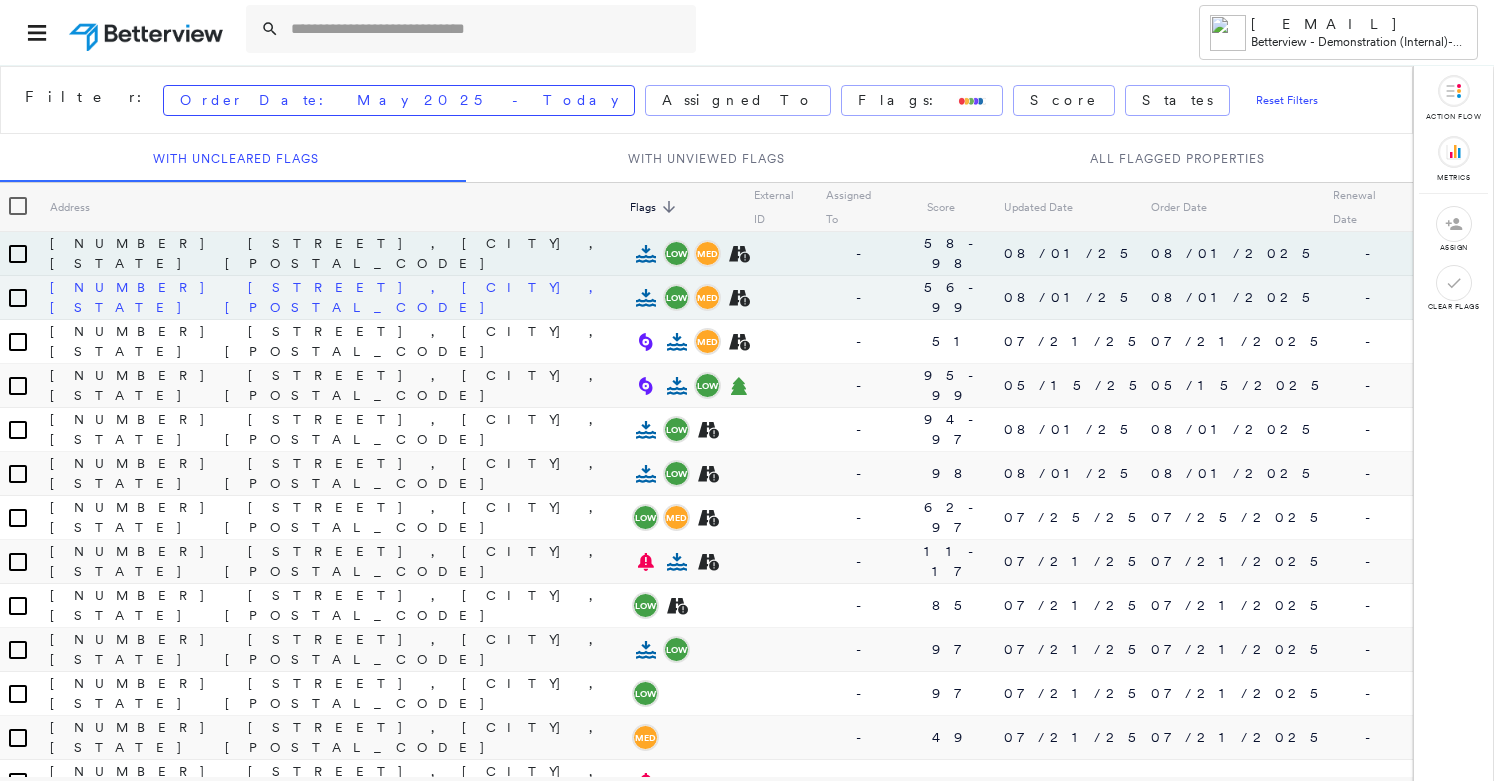 click on "6295 W Lincoln Hwy, Elida, OH 45807" at bounding box center [327, 297] 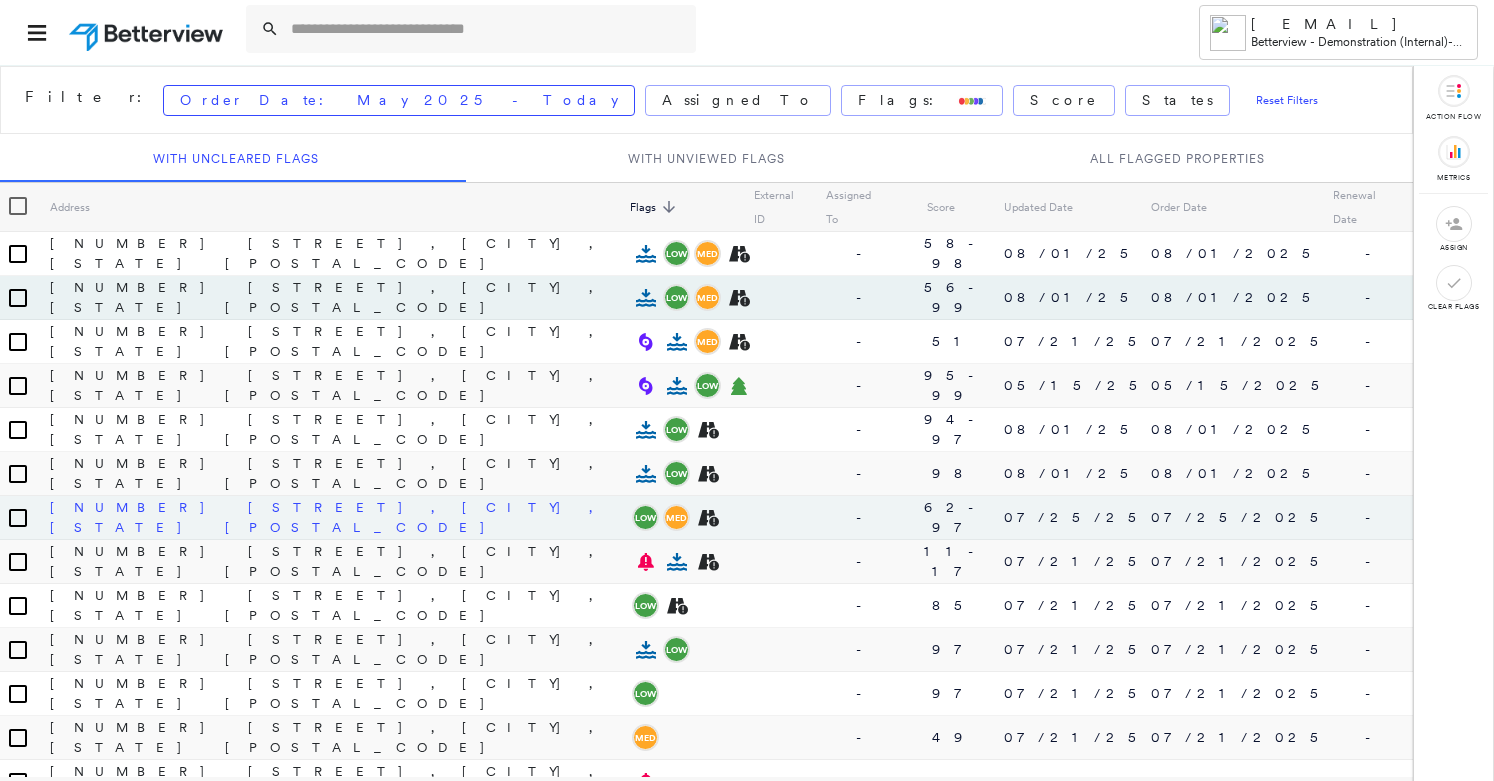 click on "5660 N State Road 5 , Shipshewana, IN 46565" at bounding box center (327, 517) 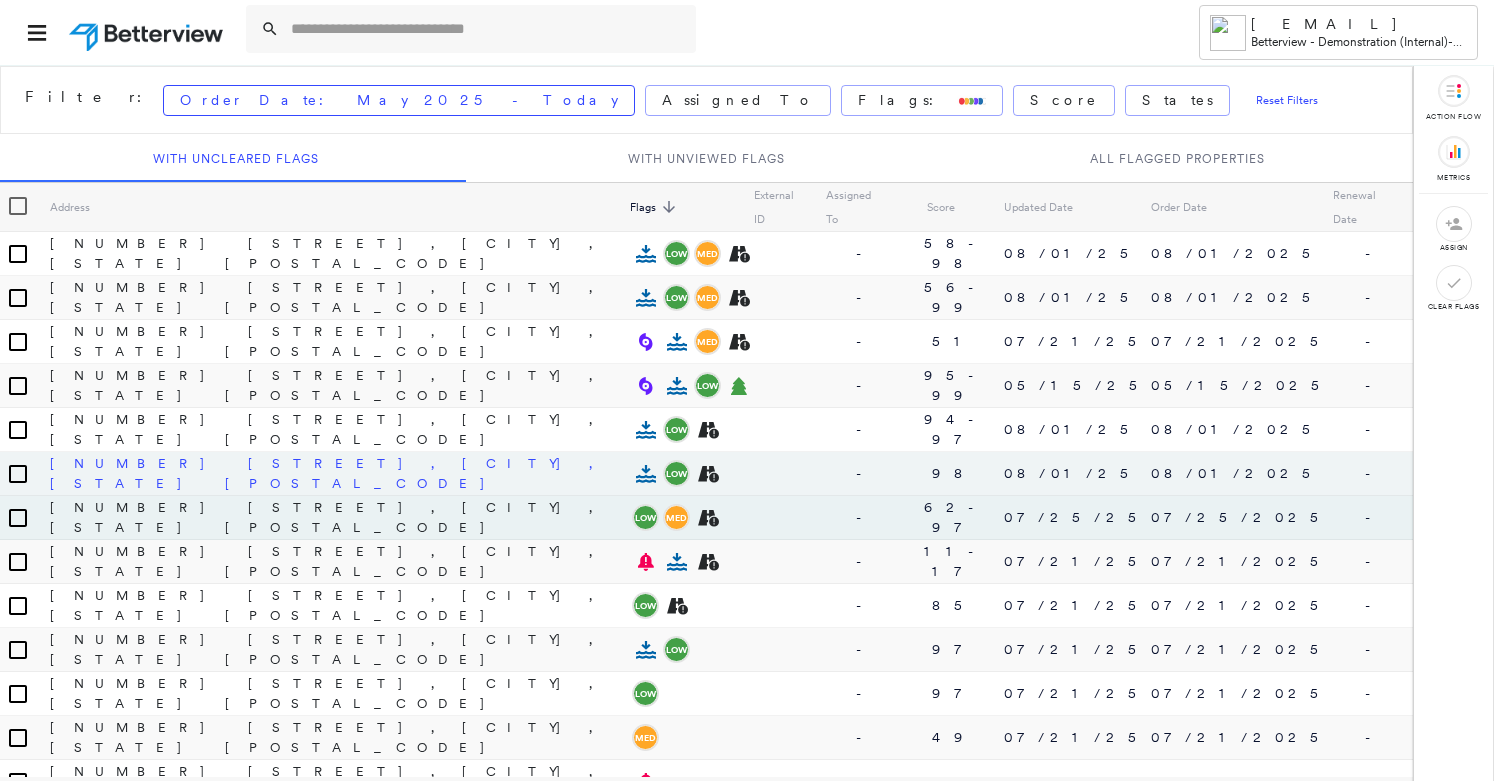 click on "22796 U.S. 12, Edwardsburg, MI 49112" at bounding box center [327, 473] 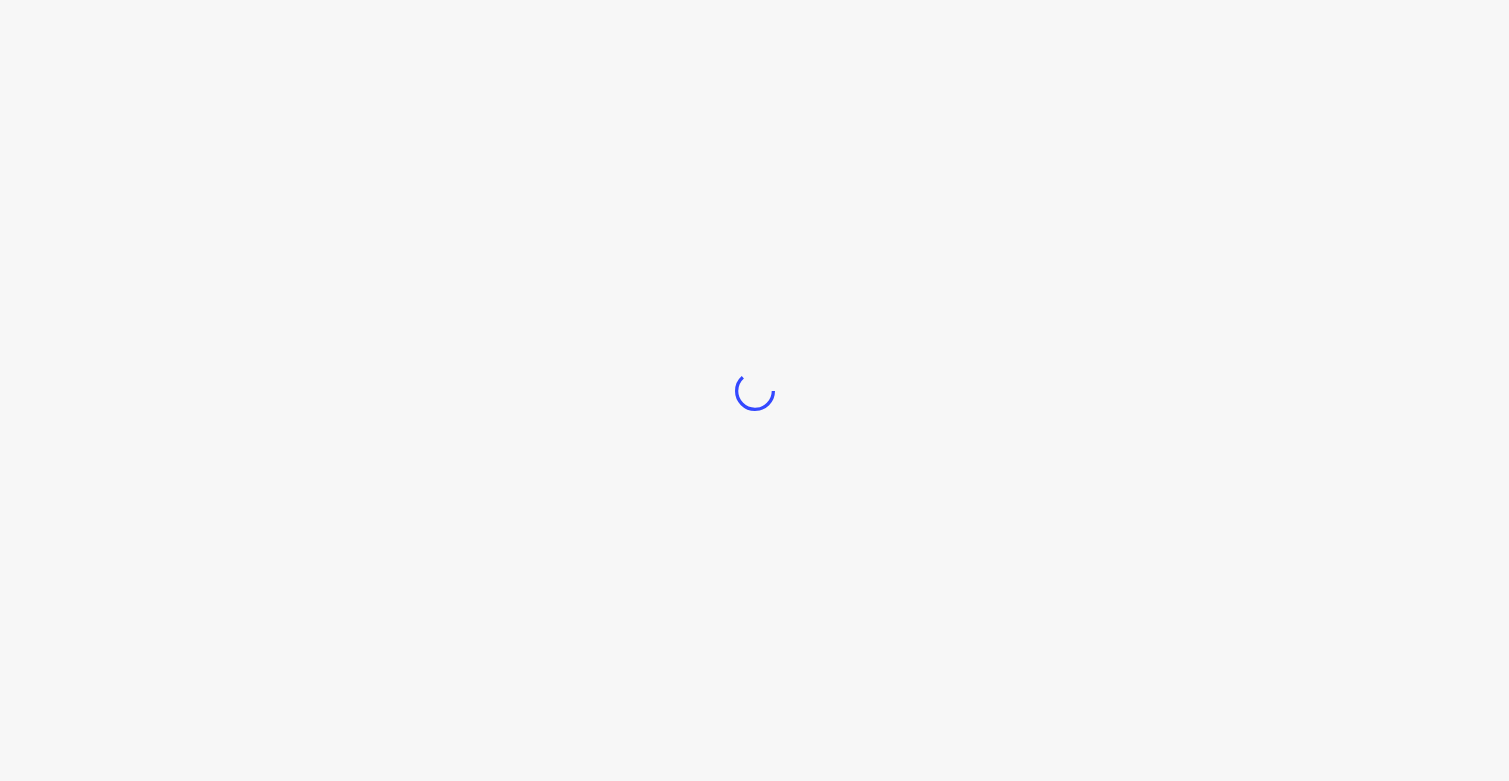 scroll, scrollTop: 0, scrollLeft: 0, axis: both 